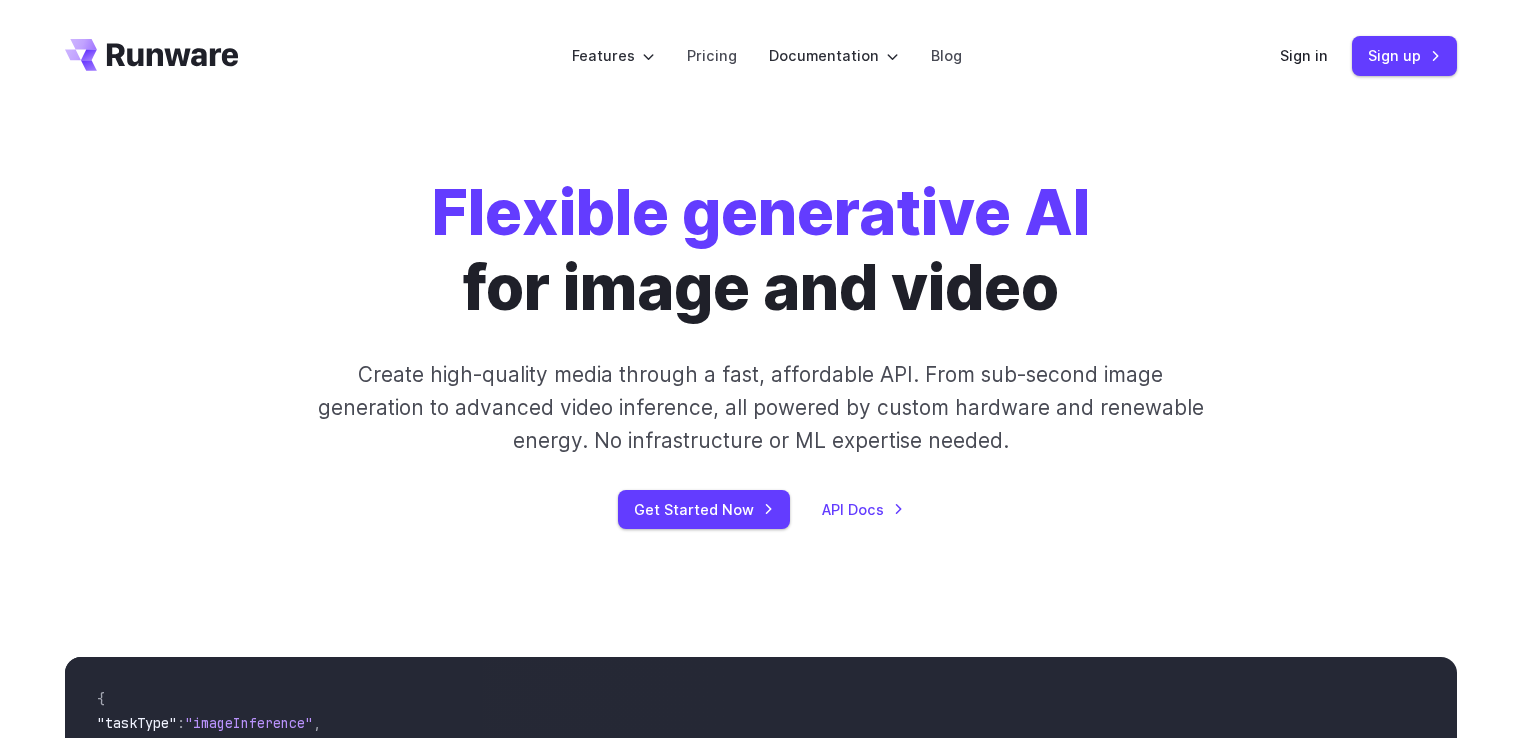 scroll, scrollTop: 0, scrollLeft: 0, axis: both 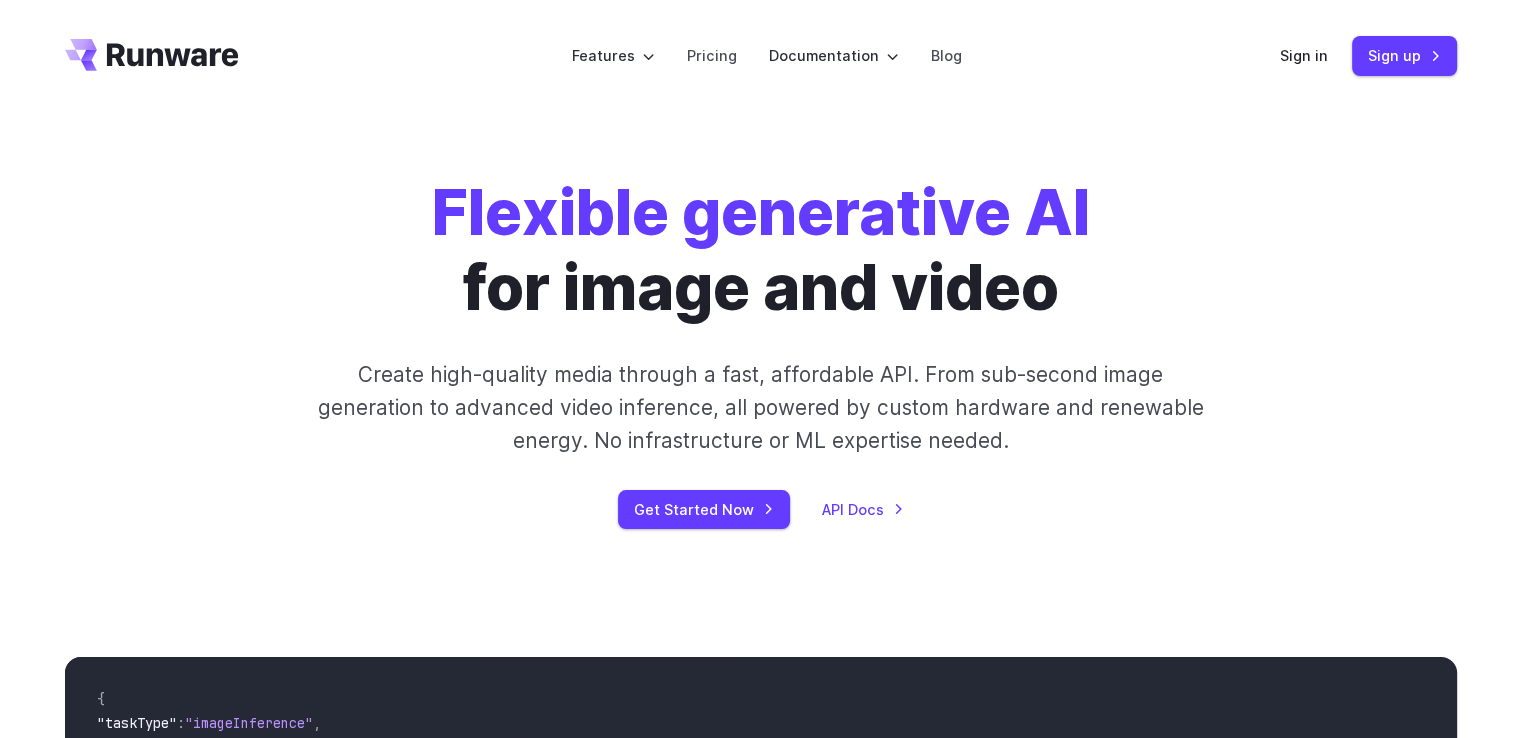 click on "Get Started Now" at bounding box center [704, 509] 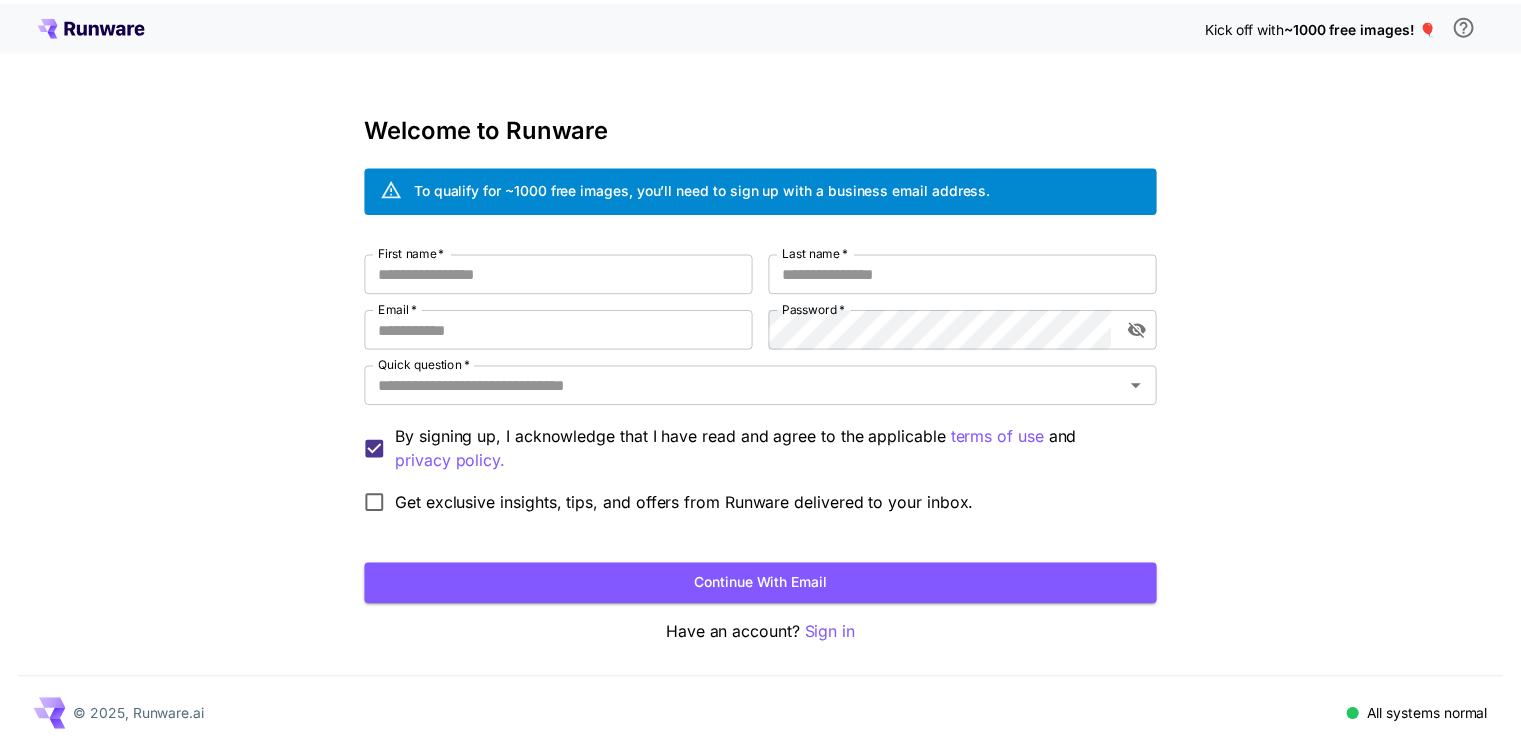 scroll, scrollTop: 0, scrollLeft: 0, axis: both 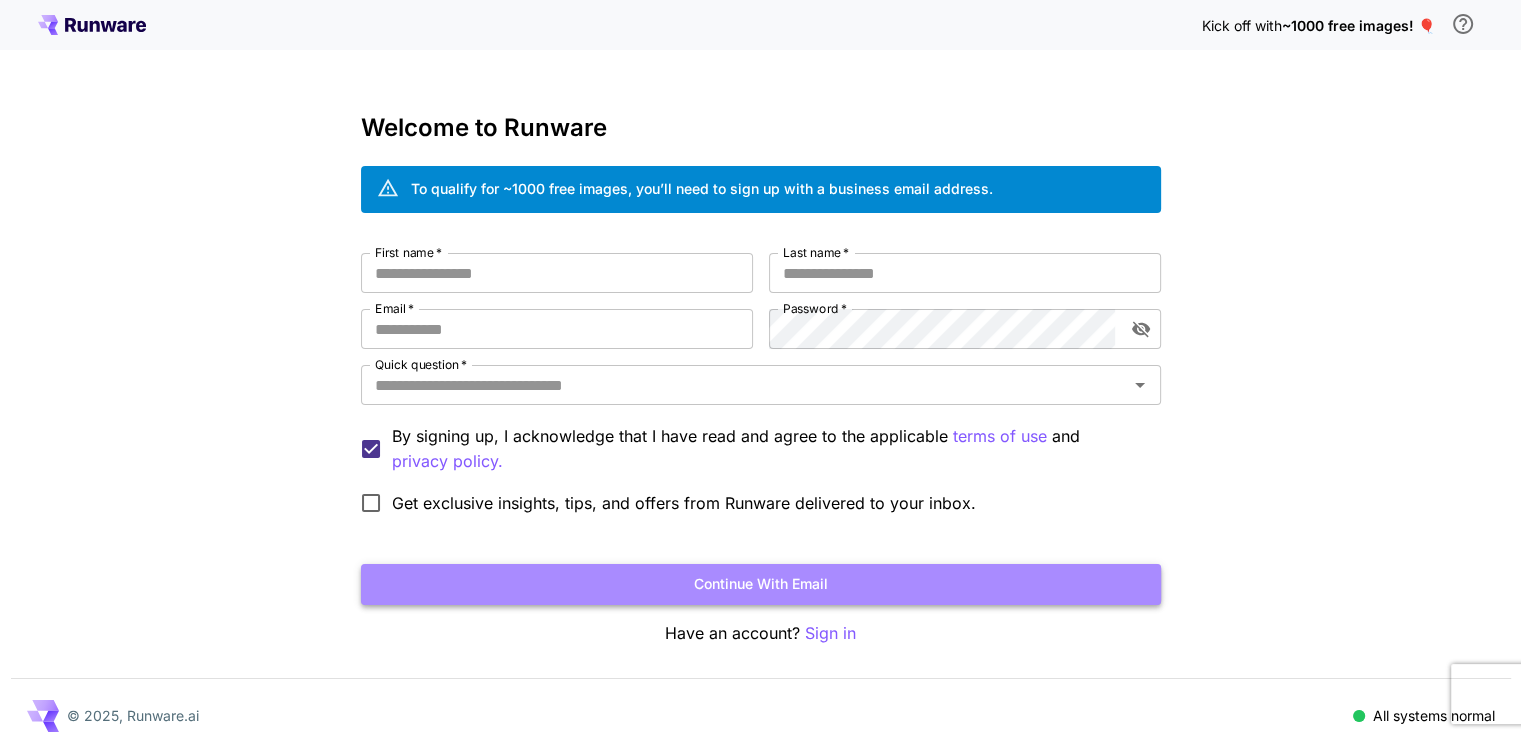 click on "Continue with email" at bounding box center [761, 584] 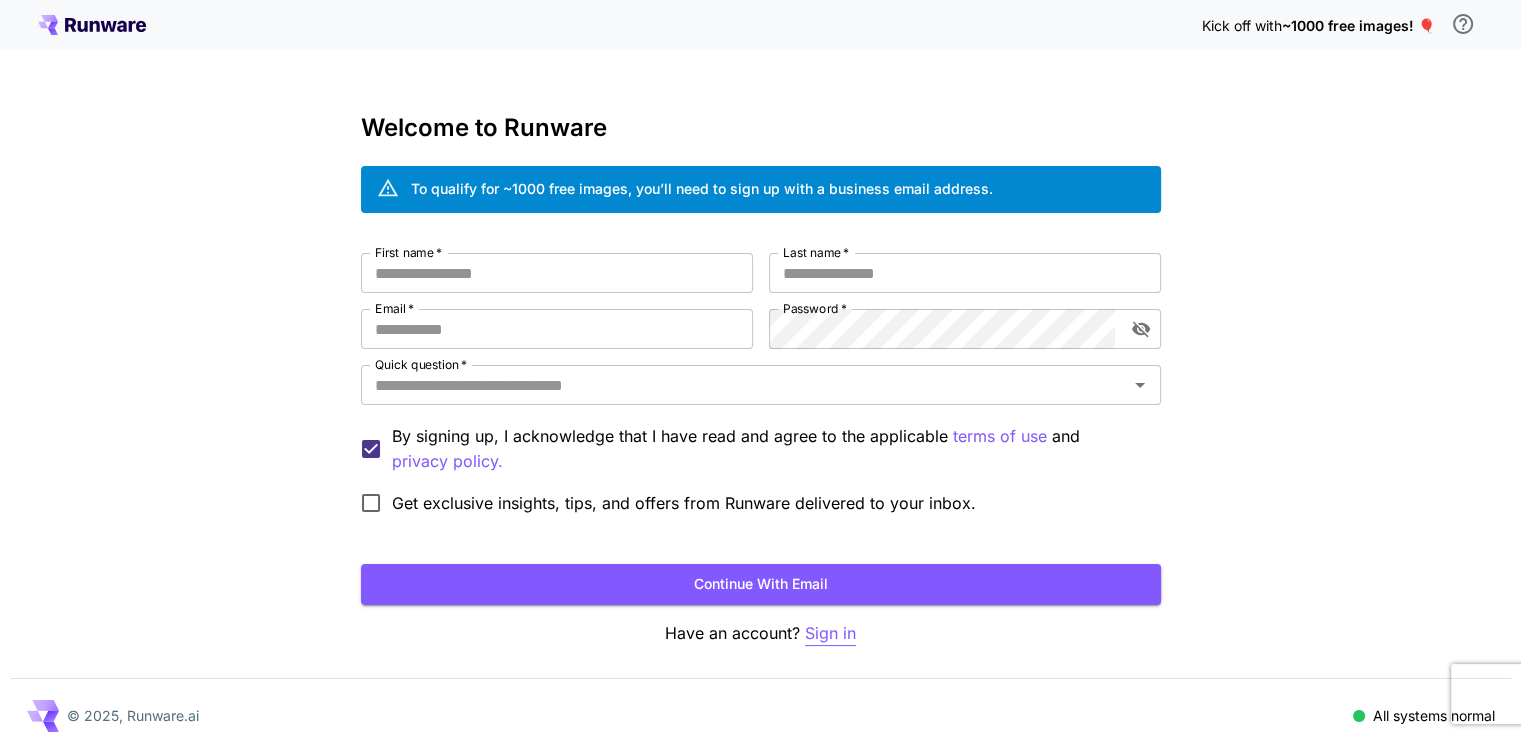 click on "Sign in" at bounding box center [830, 633] 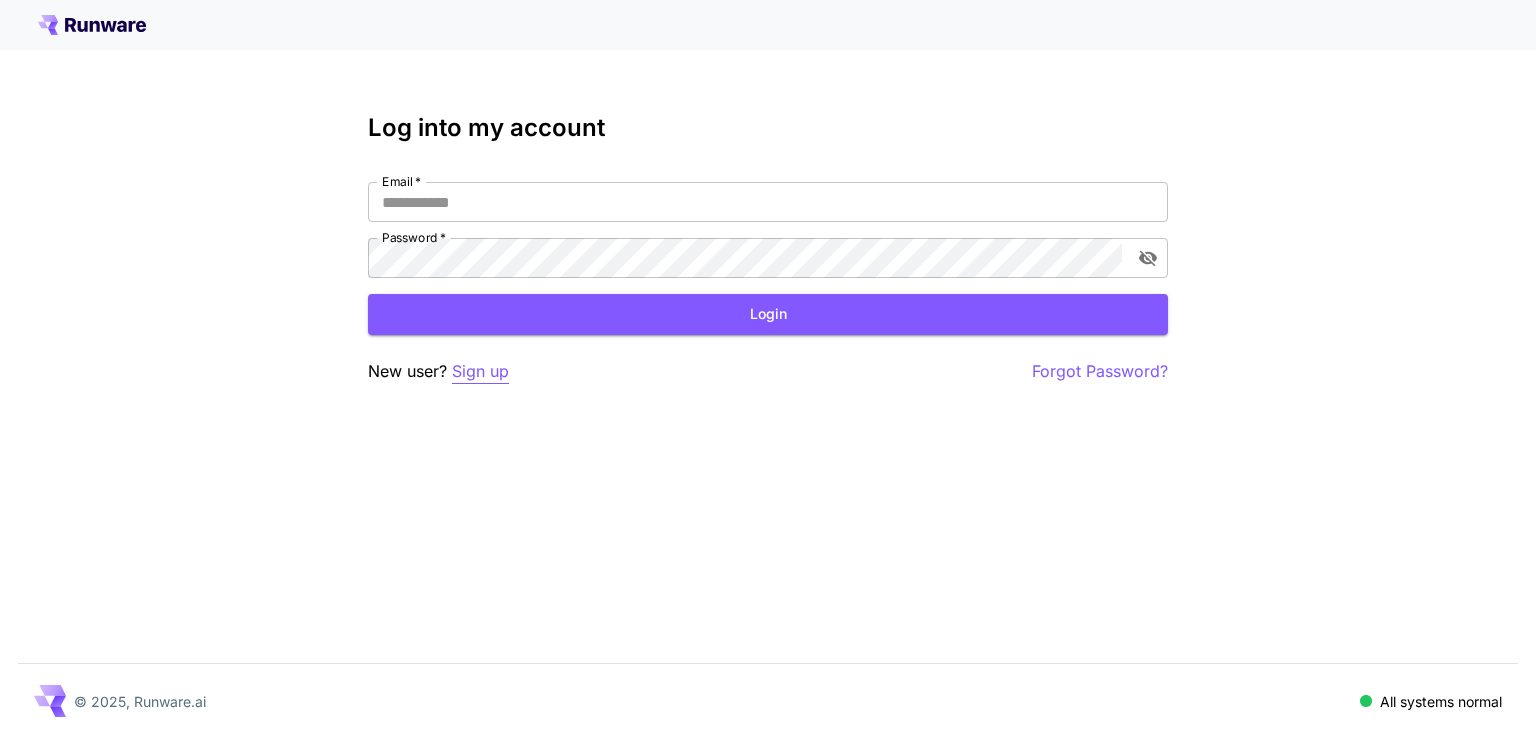click on "Sign up" at bounding box center [480, 371] 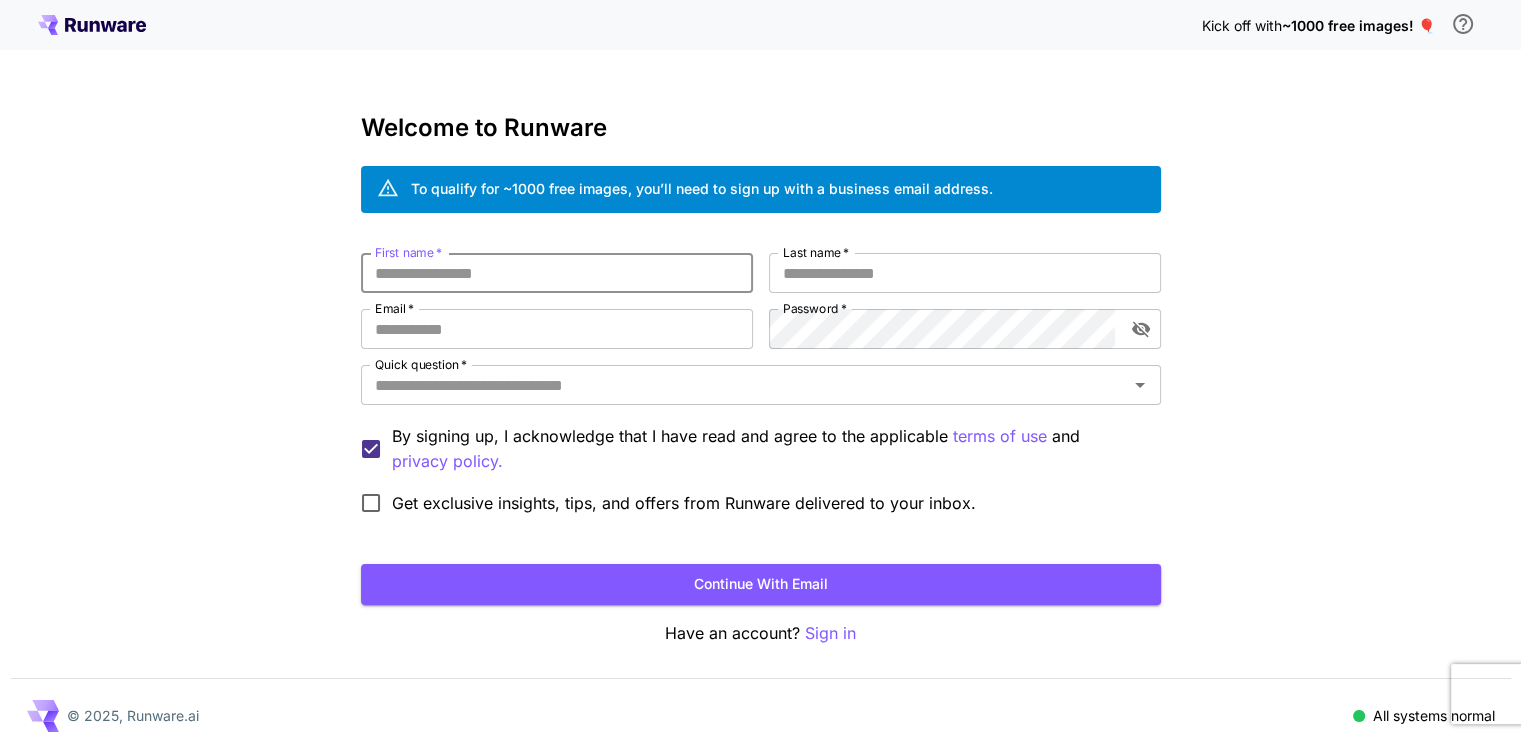click on "First name   *" at bounding box center (557, 273) 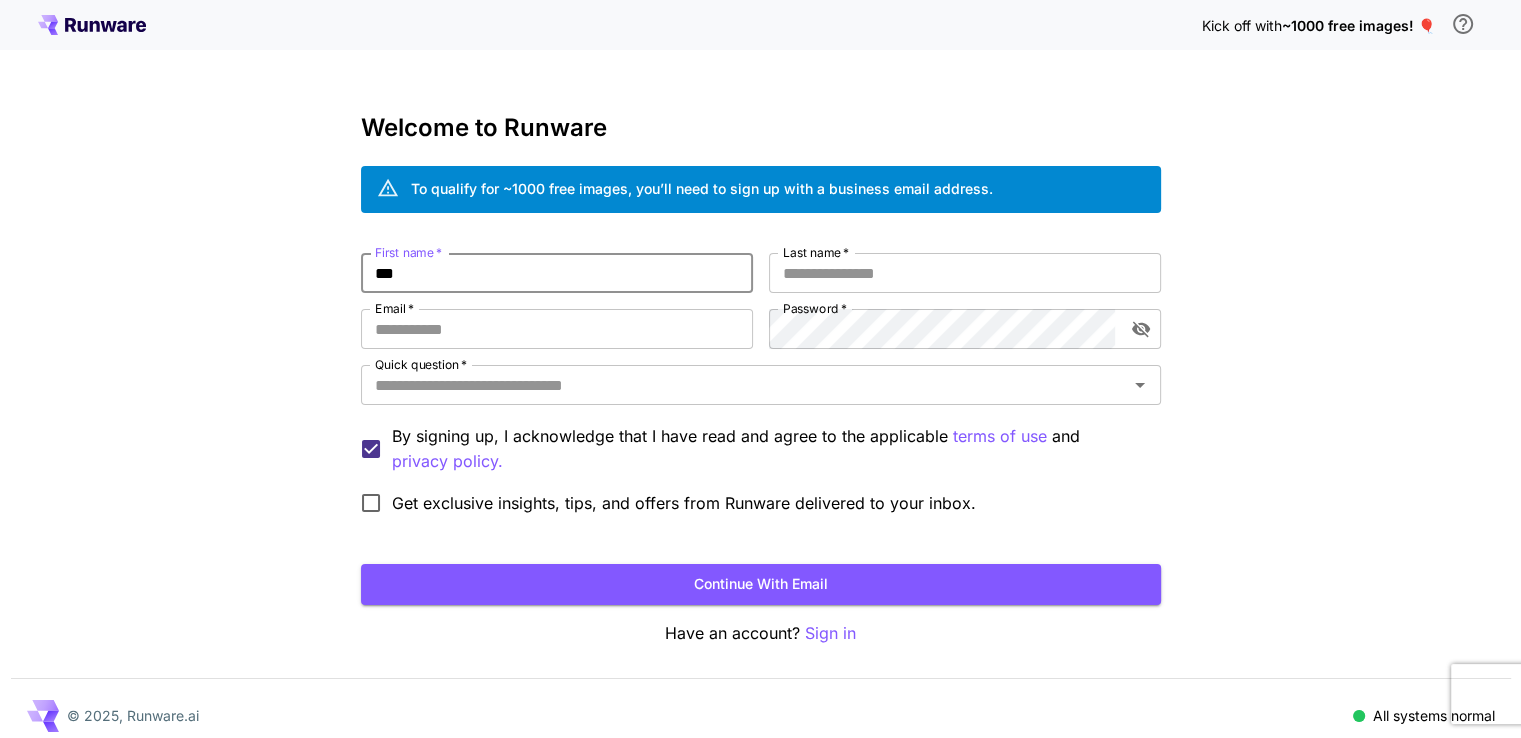 type on "***" 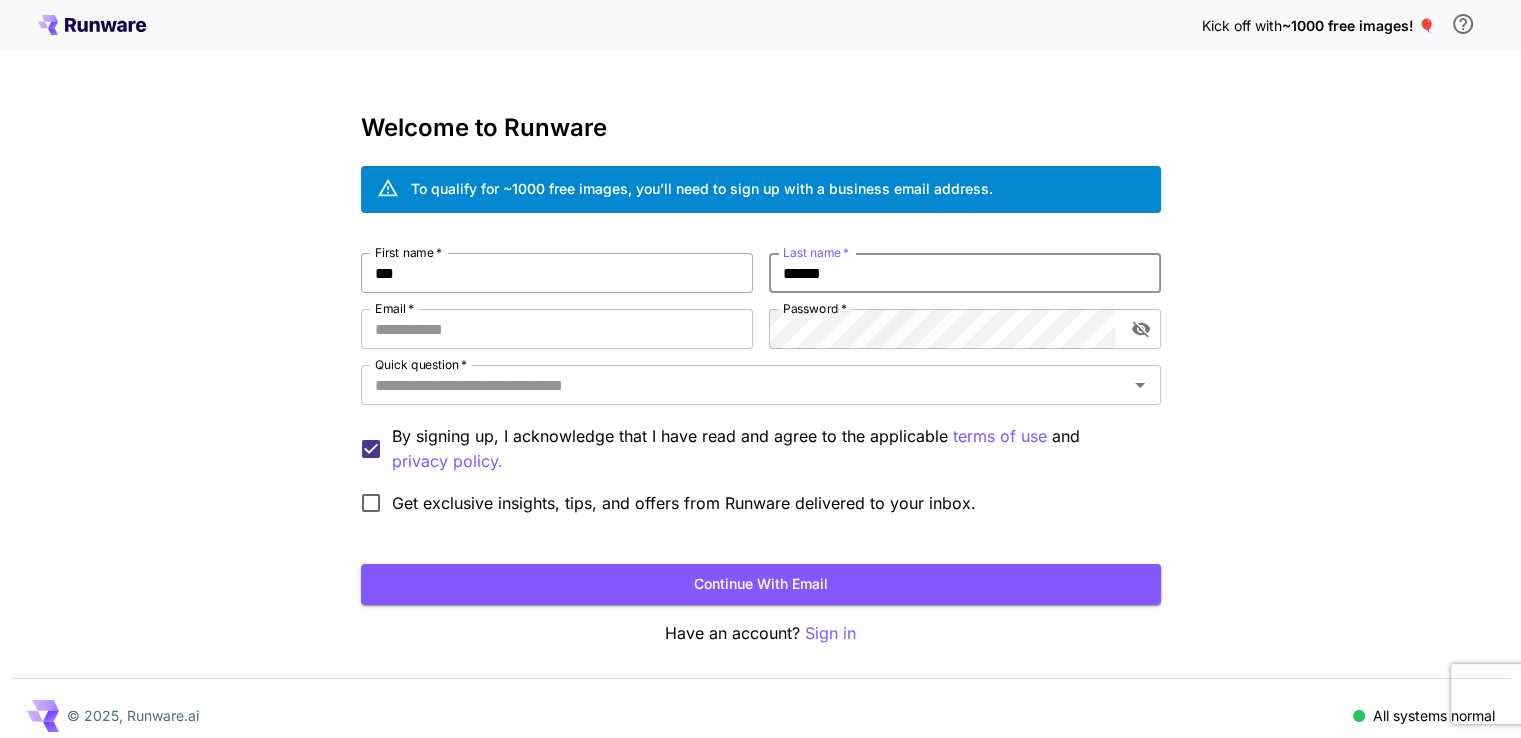 type on "******" 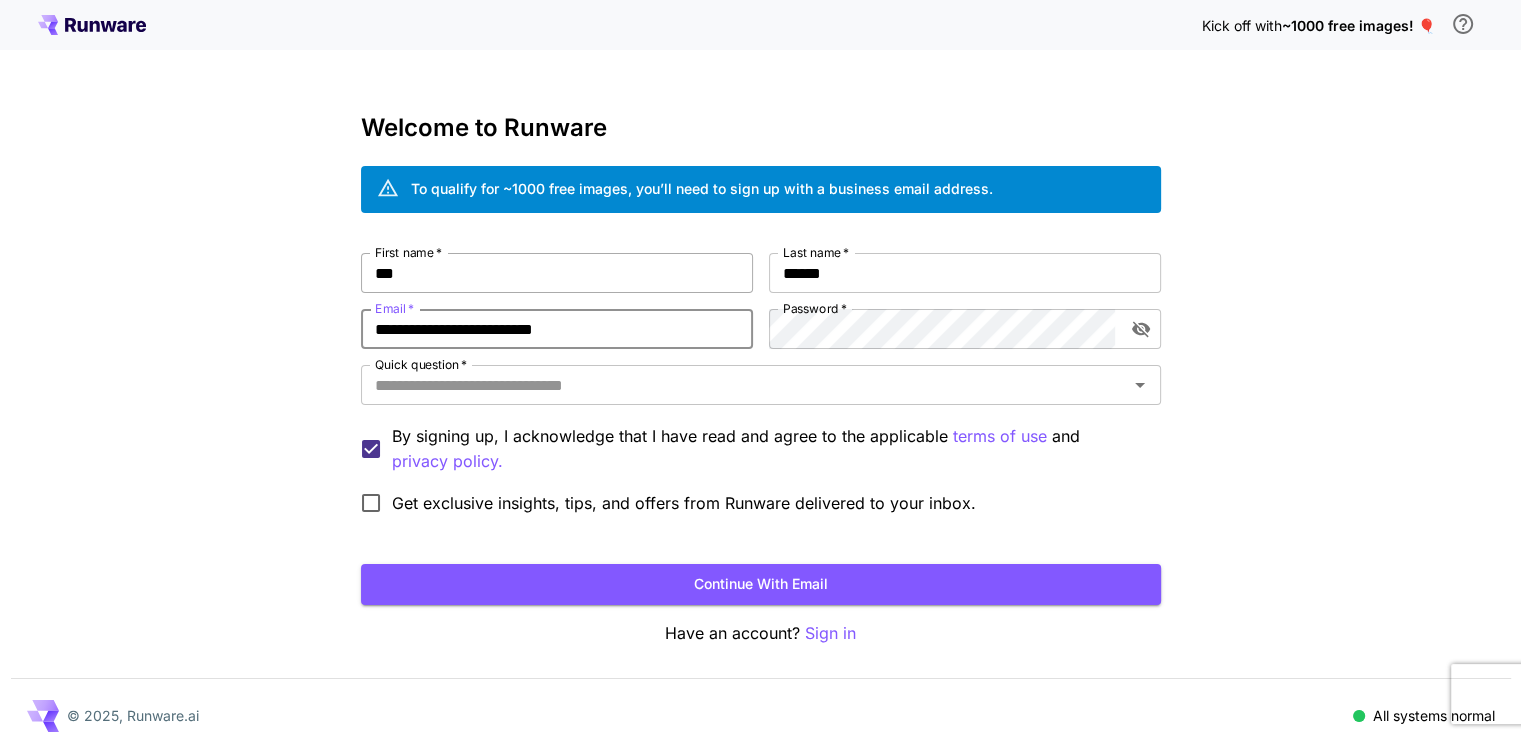 type on "**********" 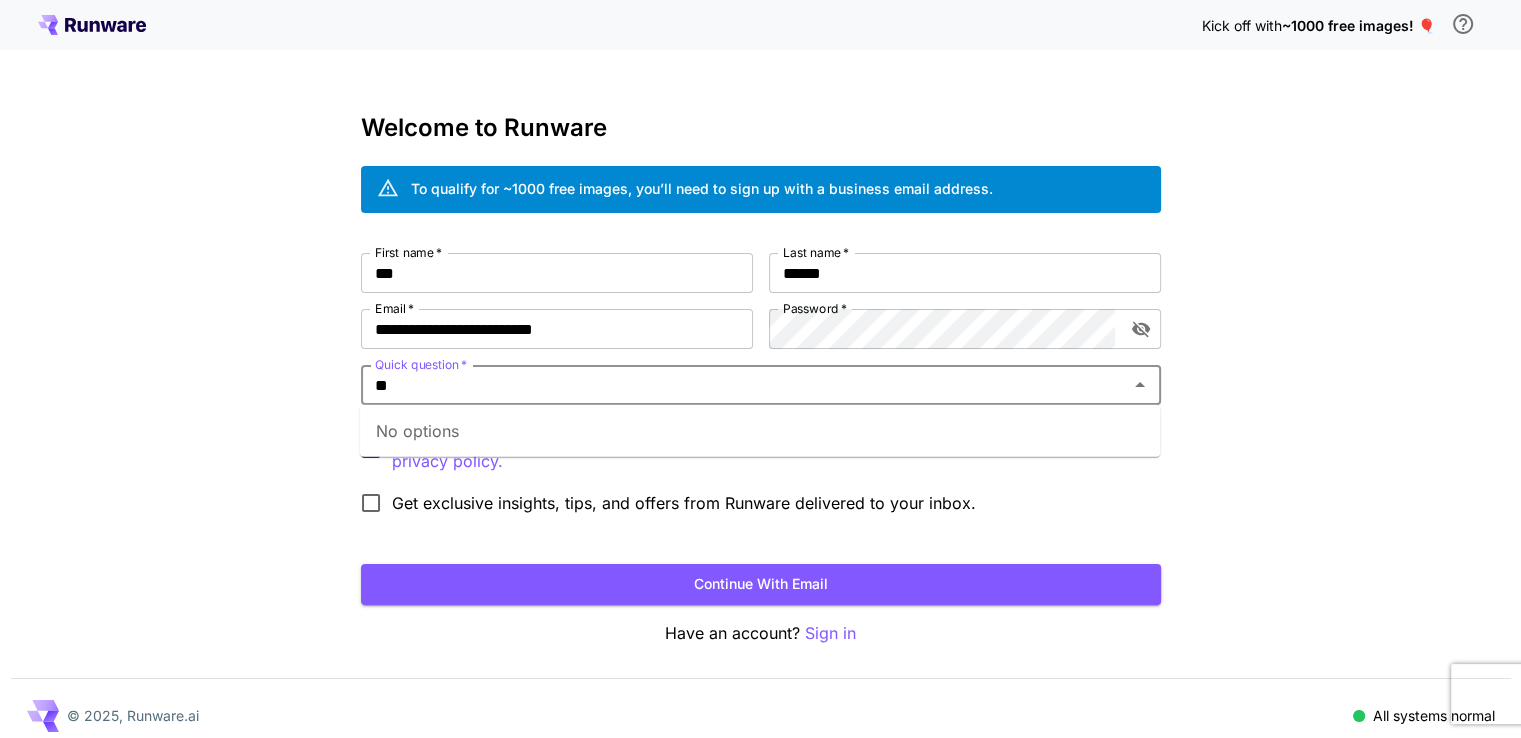 type on "*" 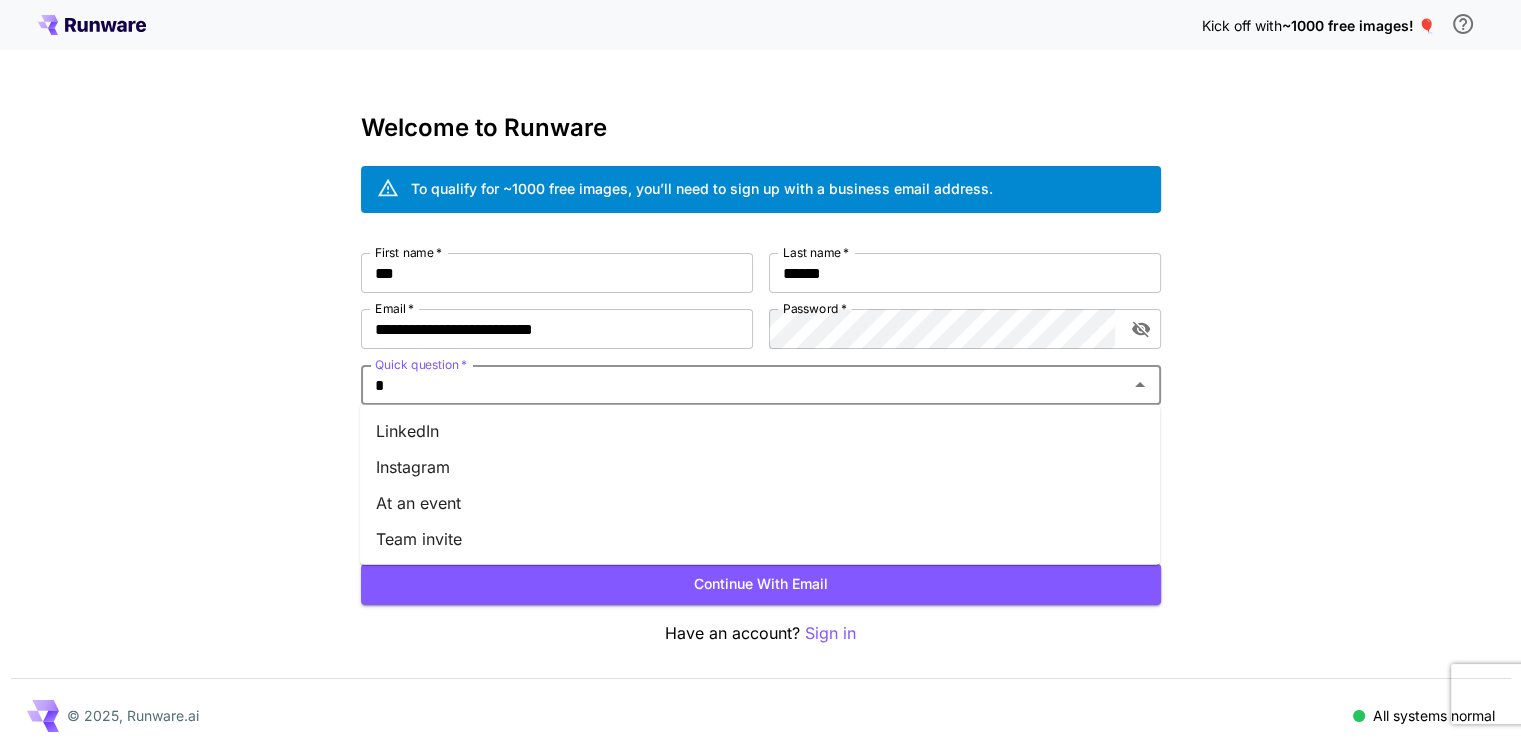 click on "LinkedIn" at bounding box center (760, 431) 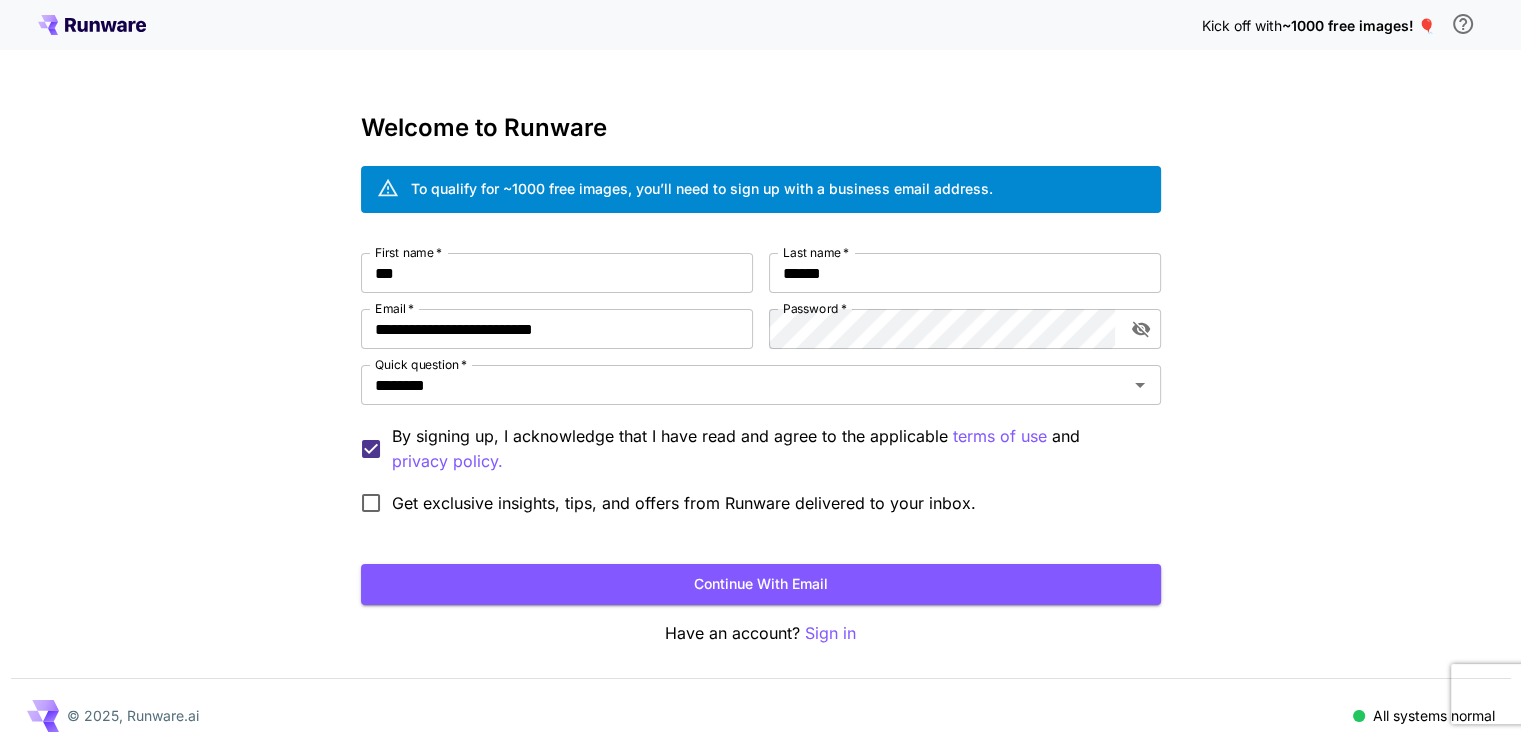 click on "Get exclusive insights, tips, and offers from Runware delivered to your inbox." at bounding box center (684, 503) 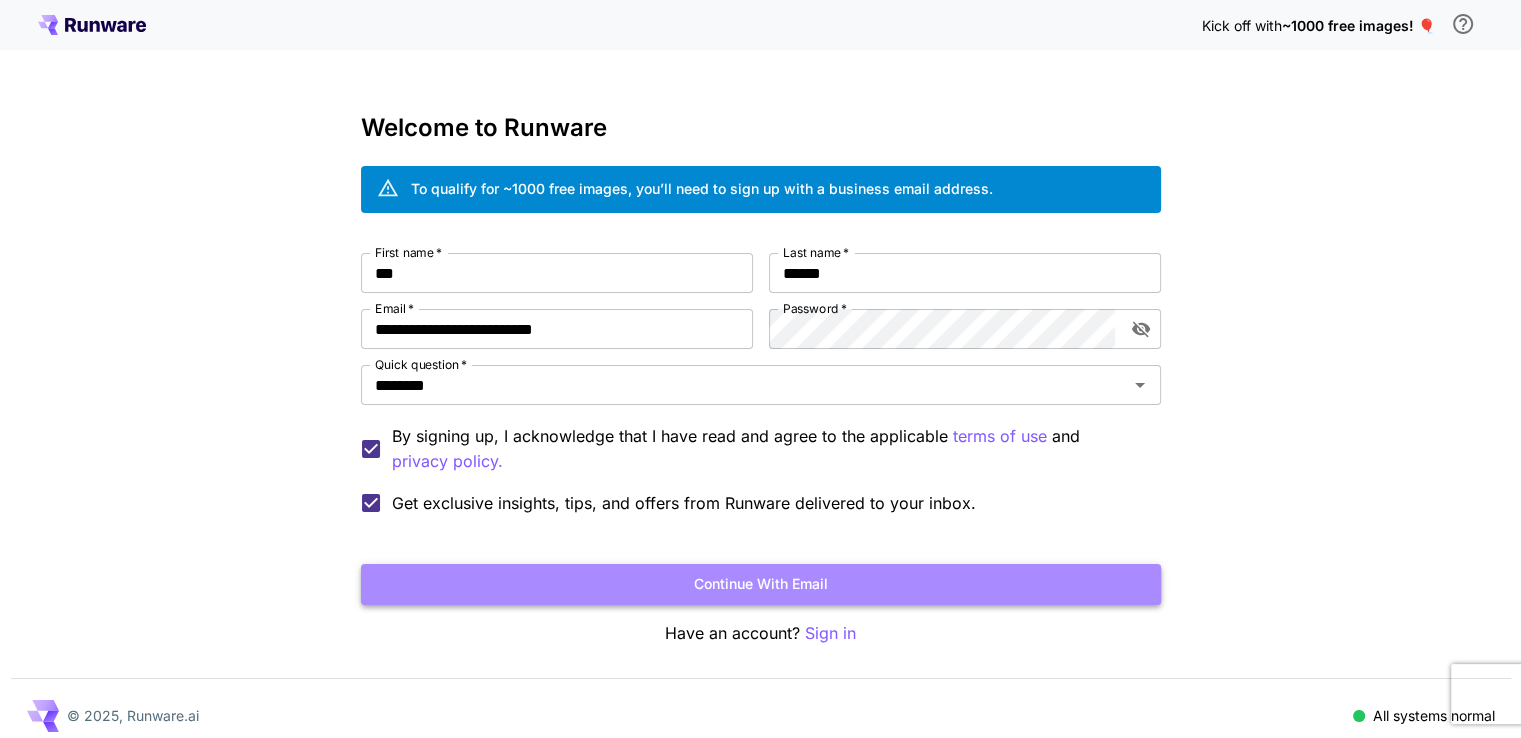 click on "Continue with email" at bounding box center [761, 584] 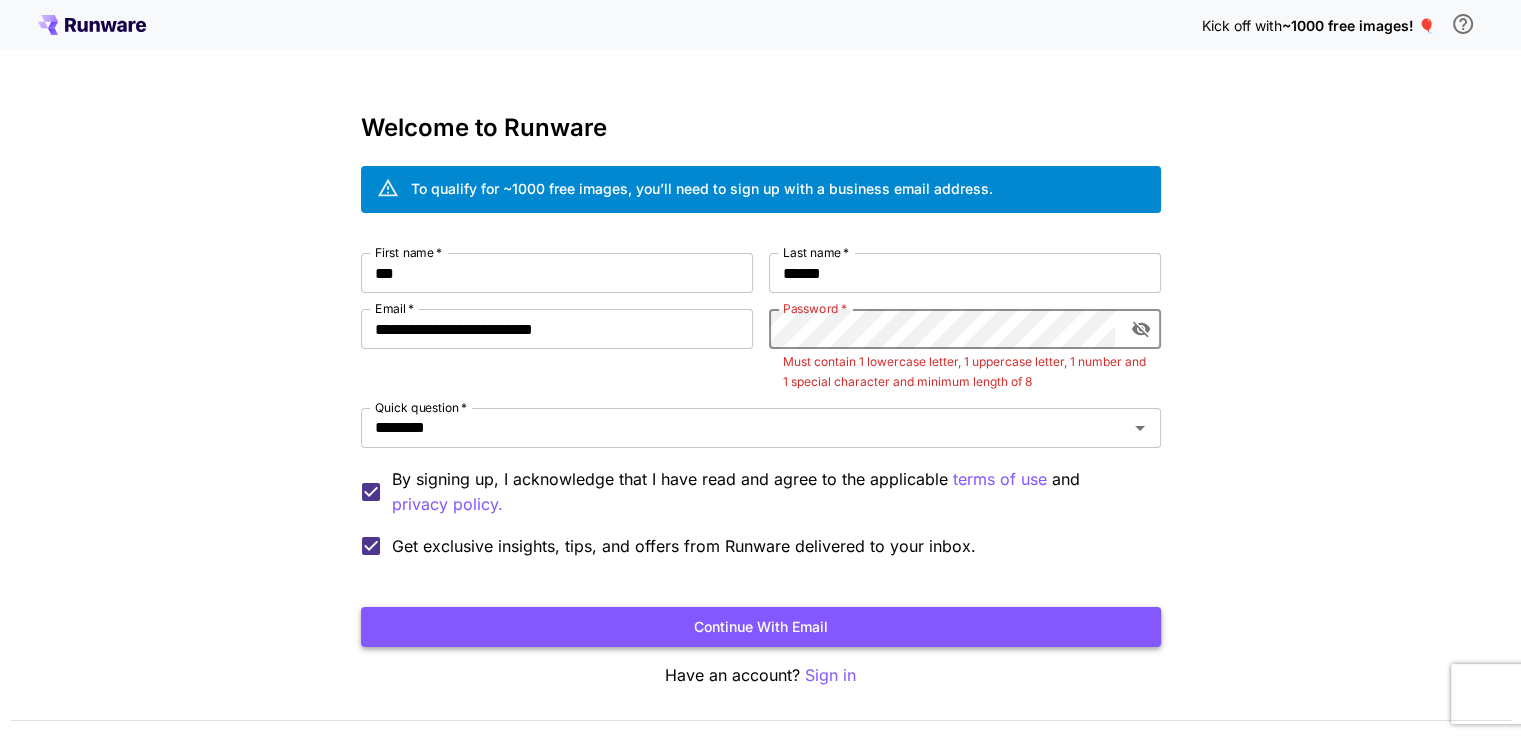 click on "Continue with email" at bounding box center (761, 627) 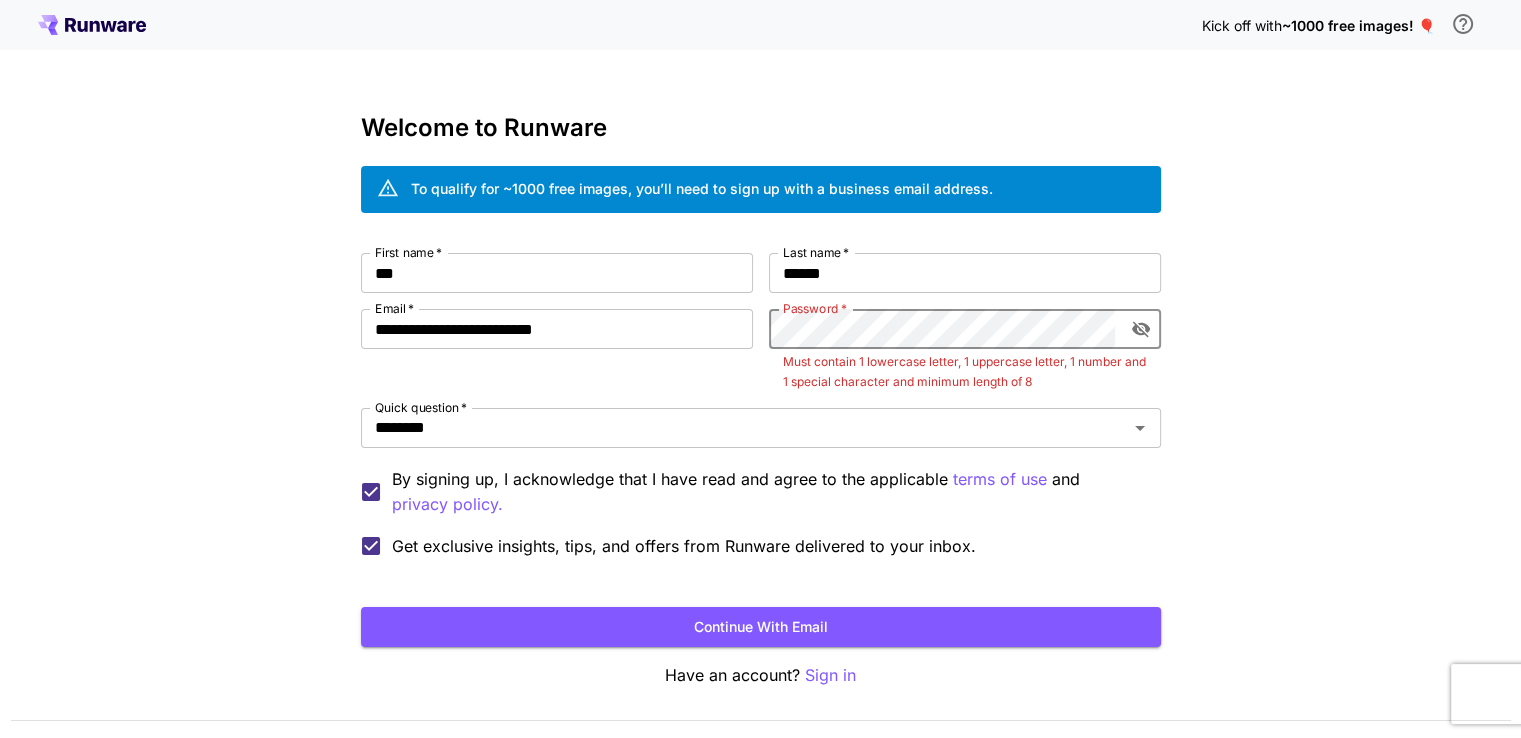 click on "**********" at bounding box center (760, 397) 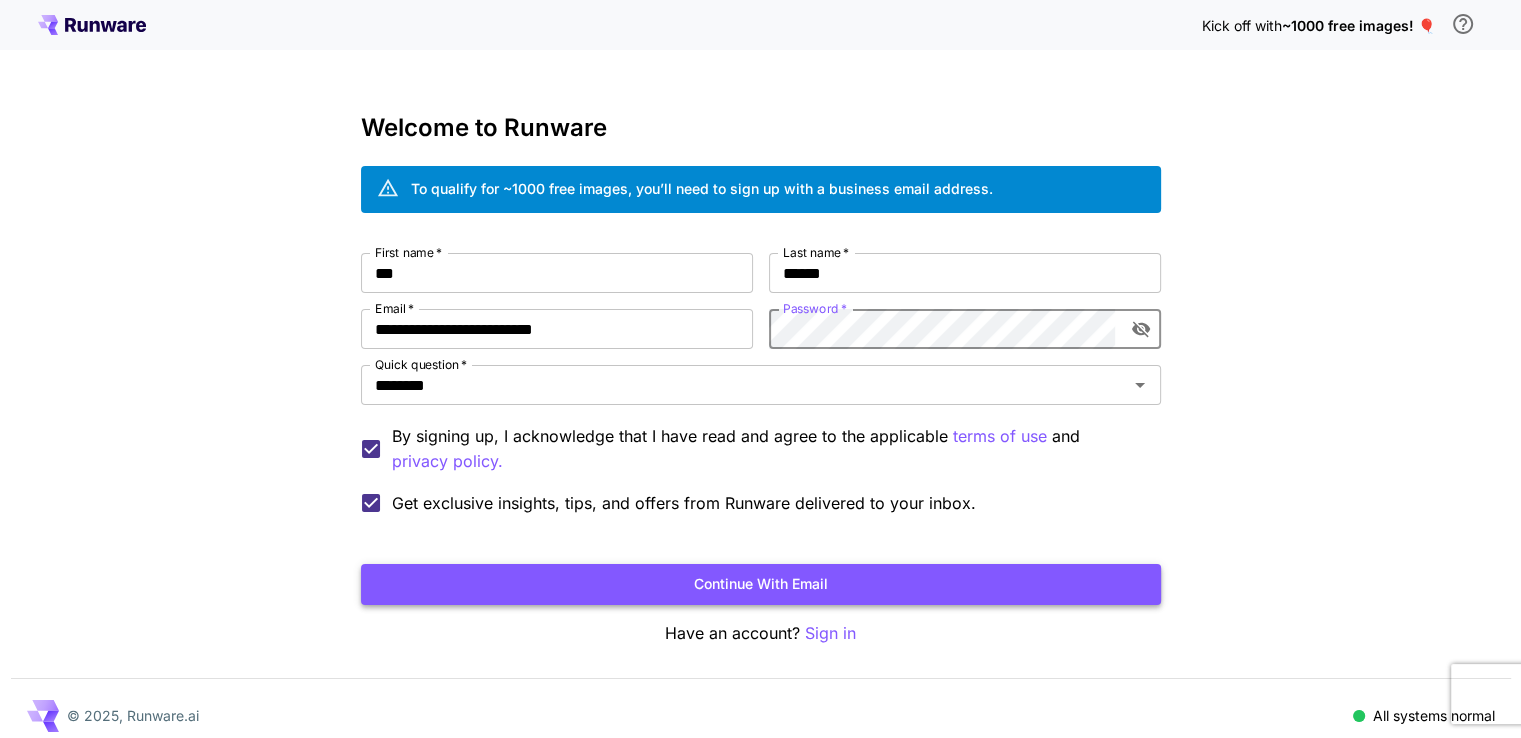 click on "Continue with email" at bounding box center (761, 584) 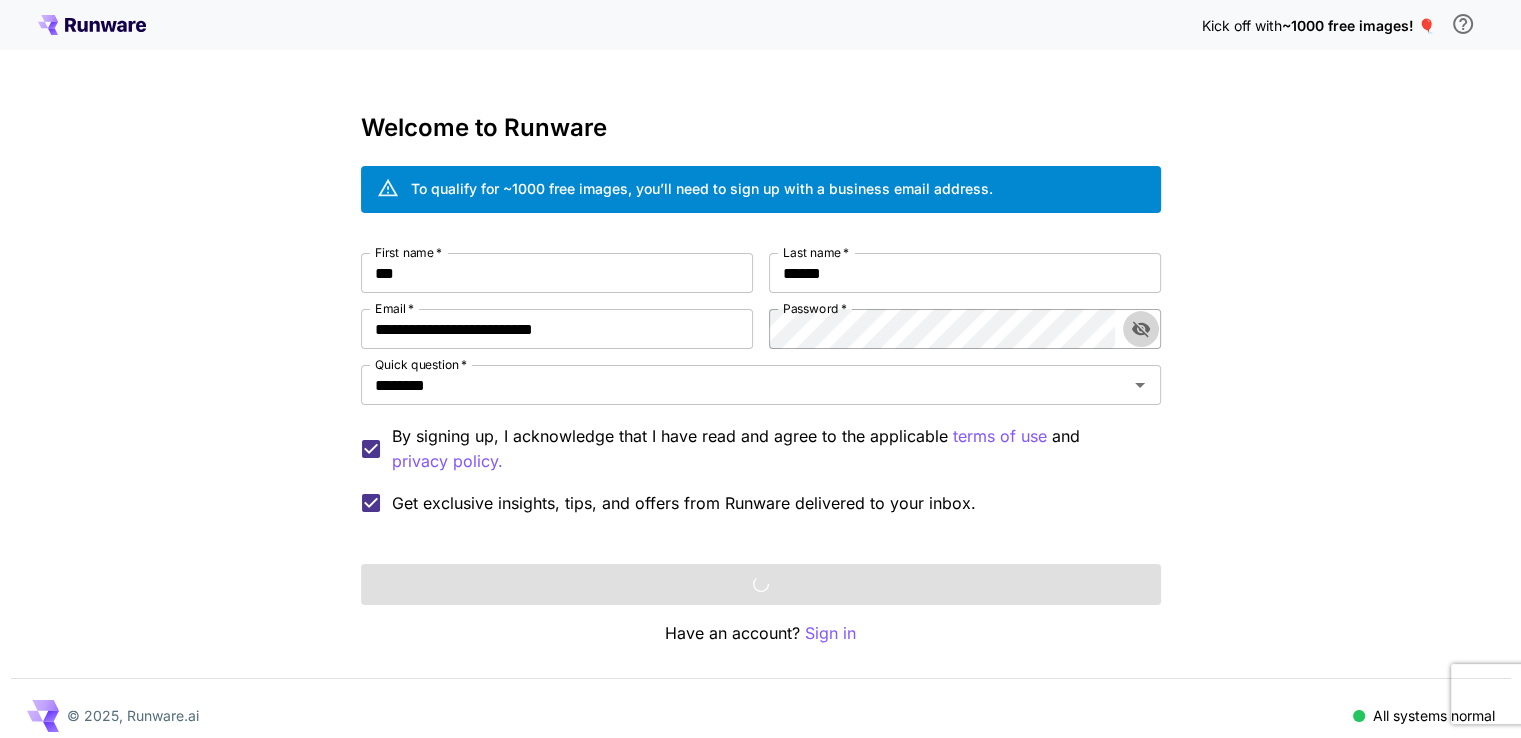 click 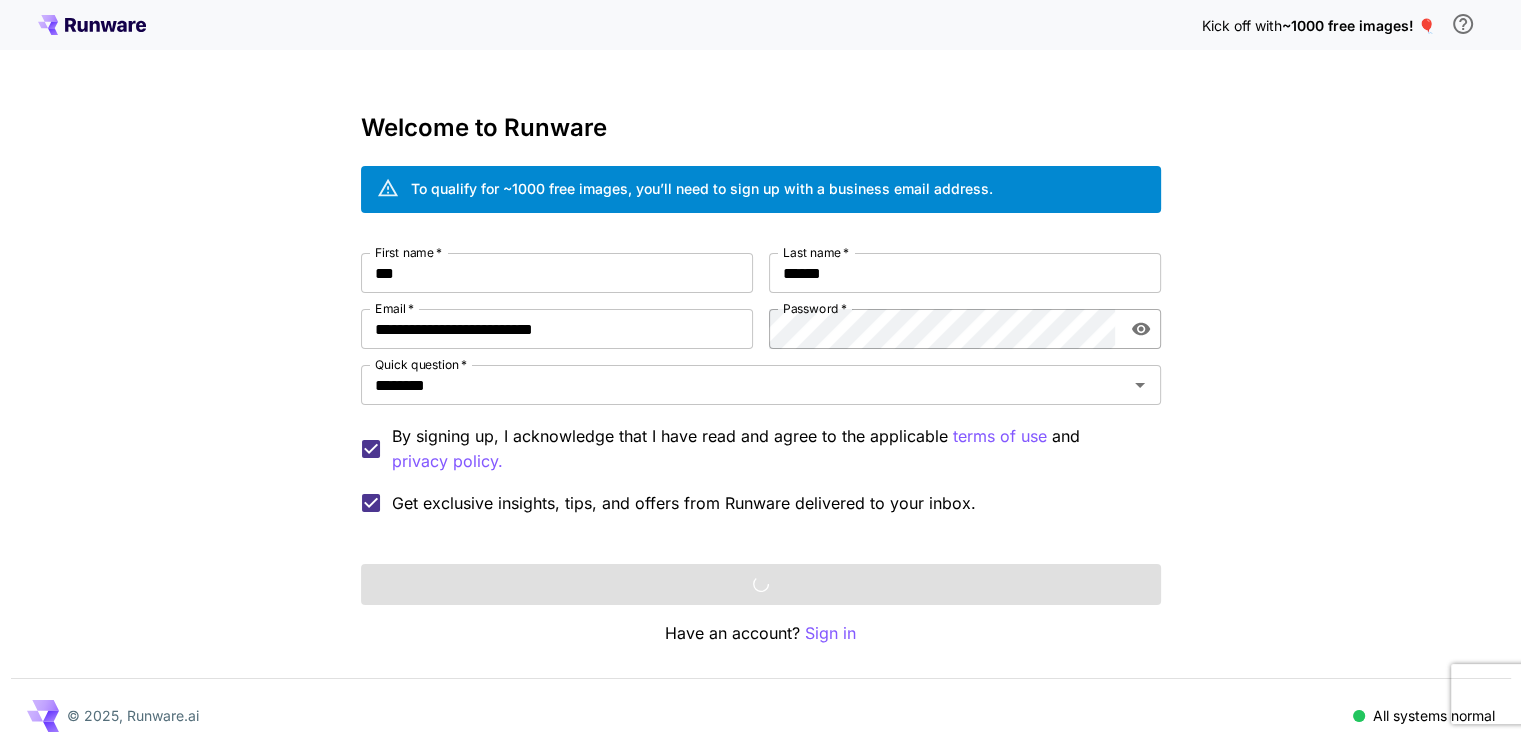 click 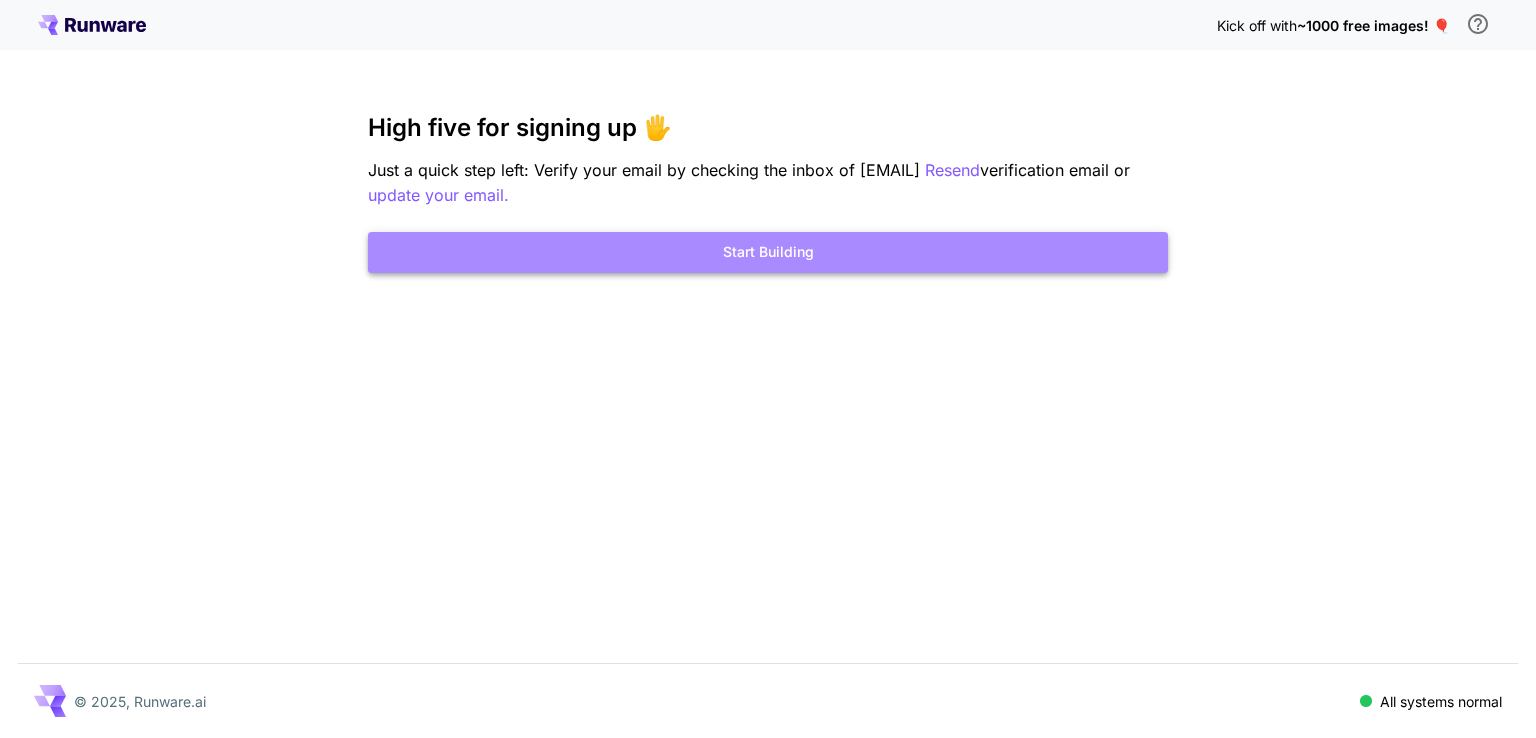click on "Start Building" at bounding box center (768, 252) 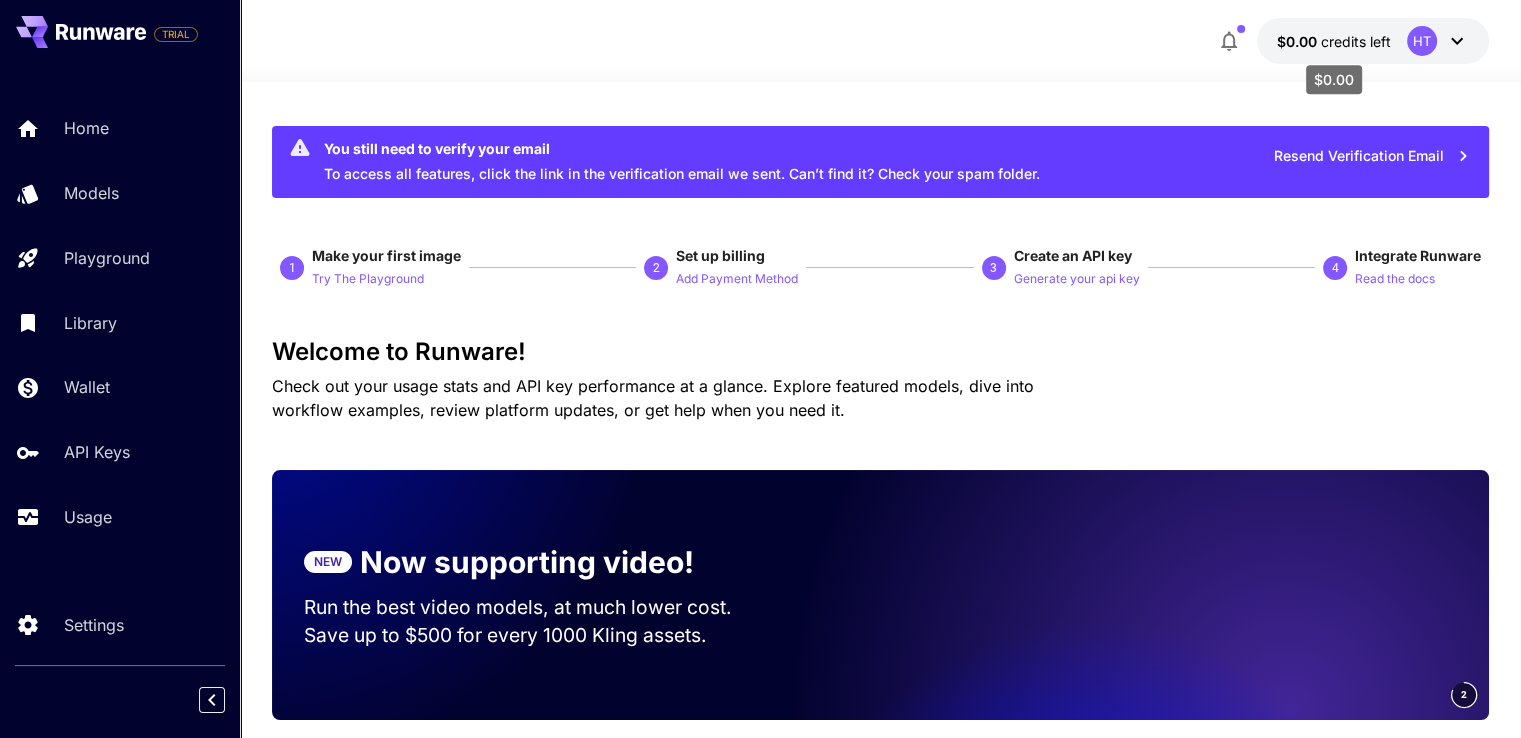 click on "credits left" at bounding box center (1356, 41) 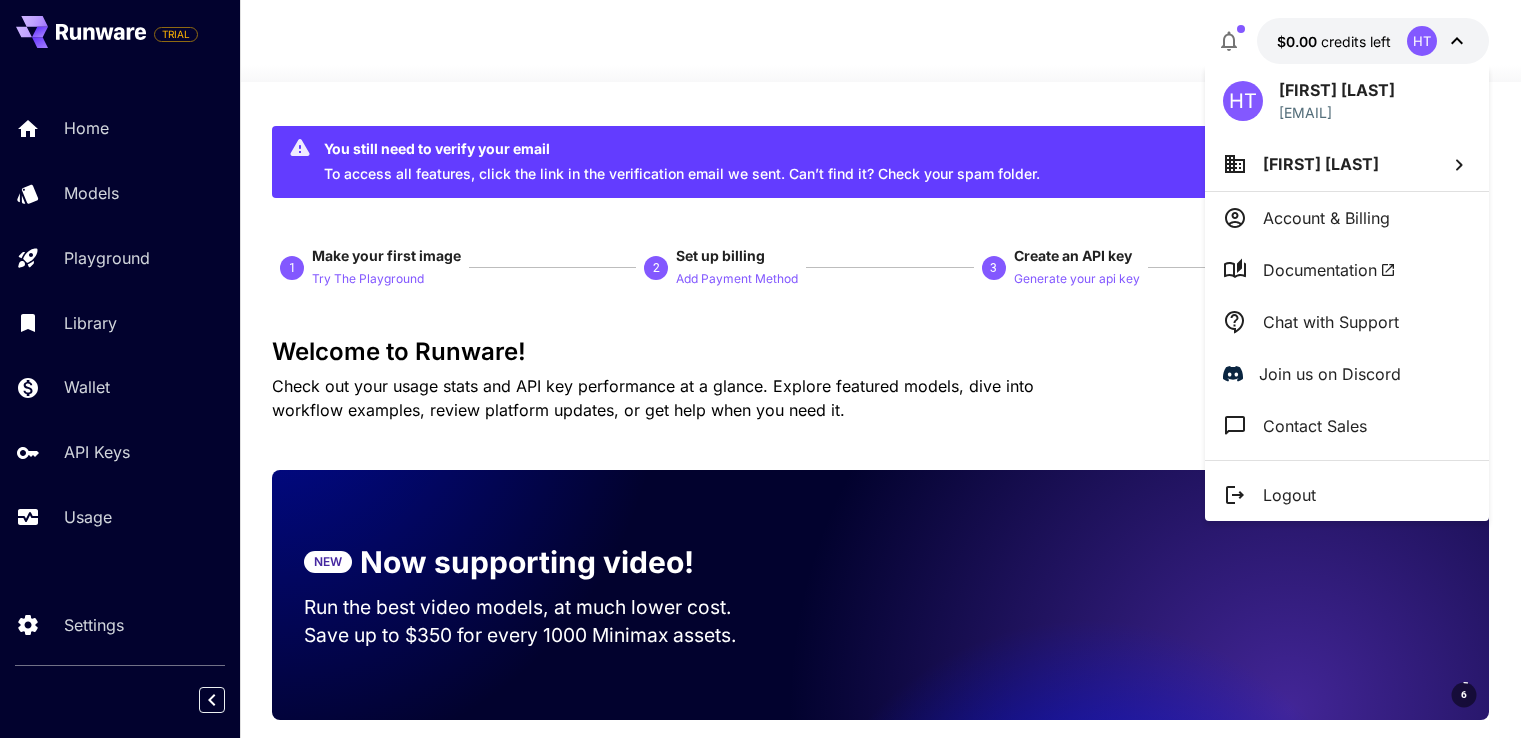 click at bounding box center [768, 369] 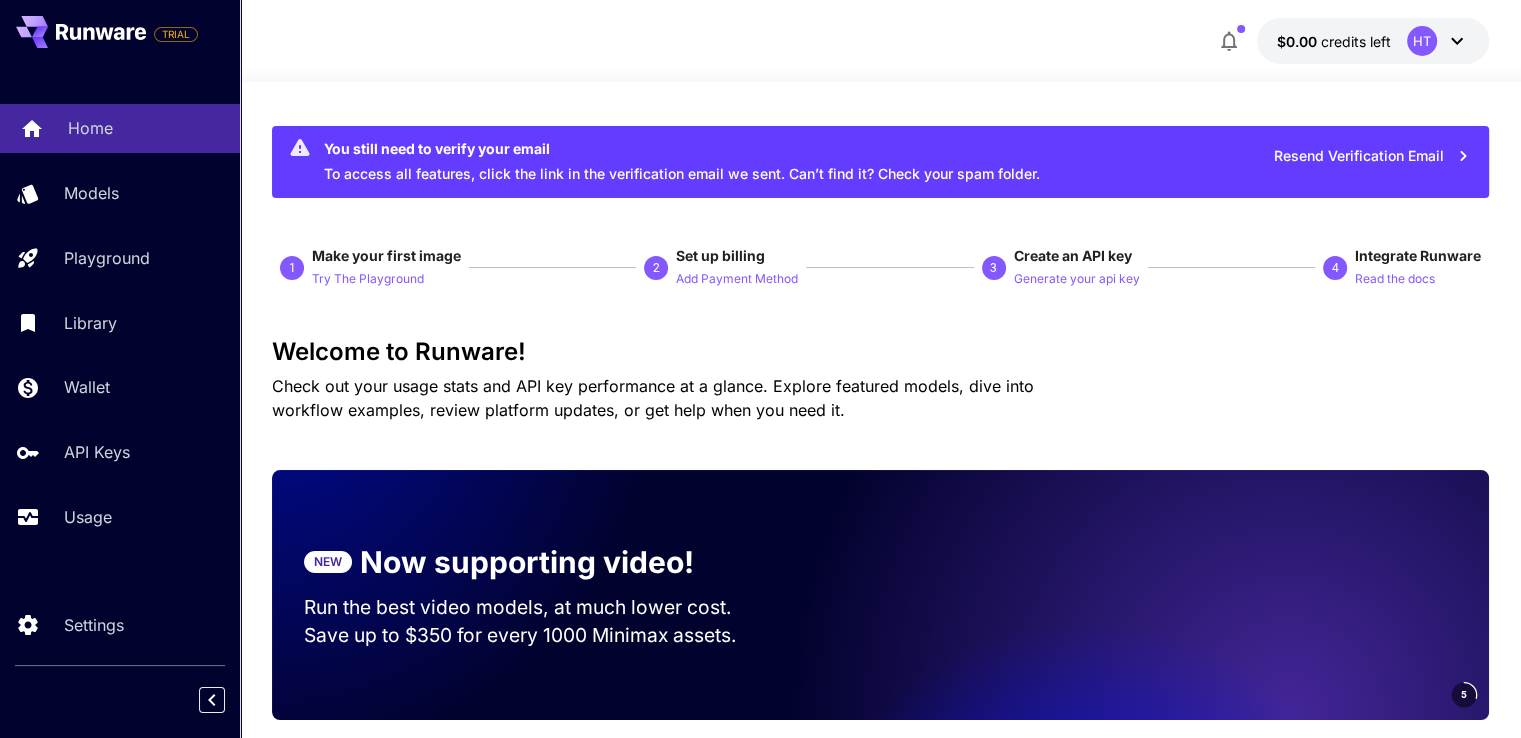 click on "Home" at bounding box center [146, 128] 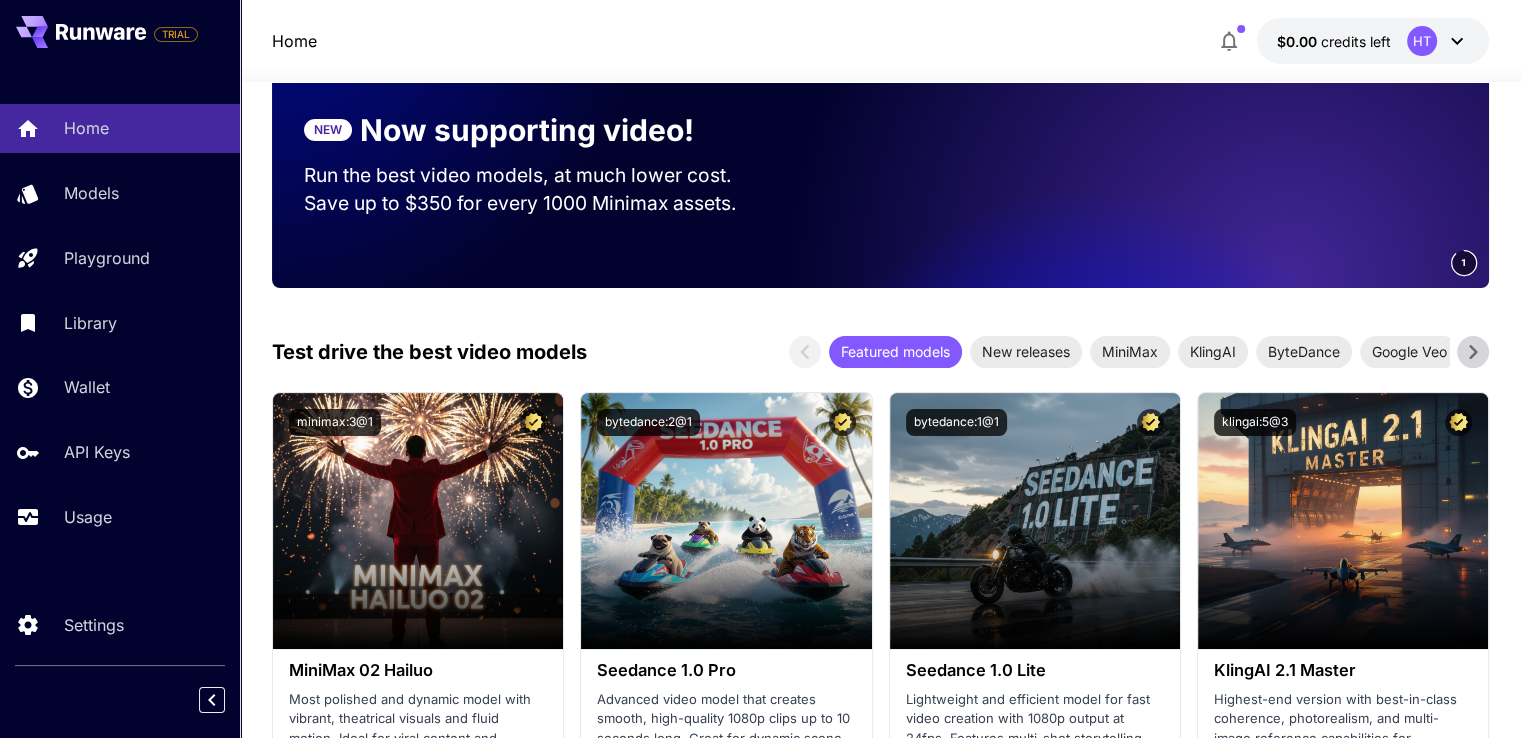 scroll, scrollTop: 417, scrollLeft: 0, axis: vertical 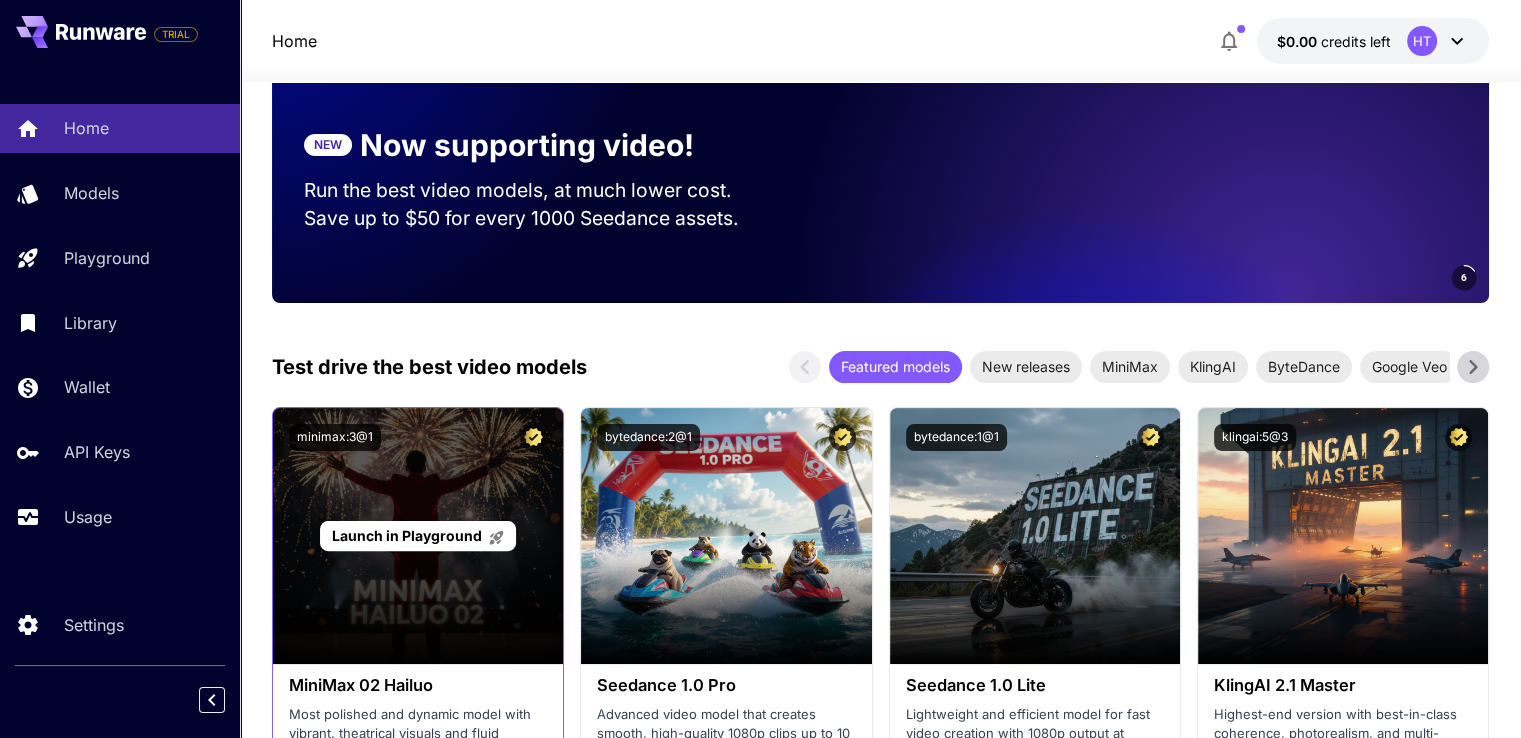 click on "Launch in Playground" at bounding box center (417, 536) 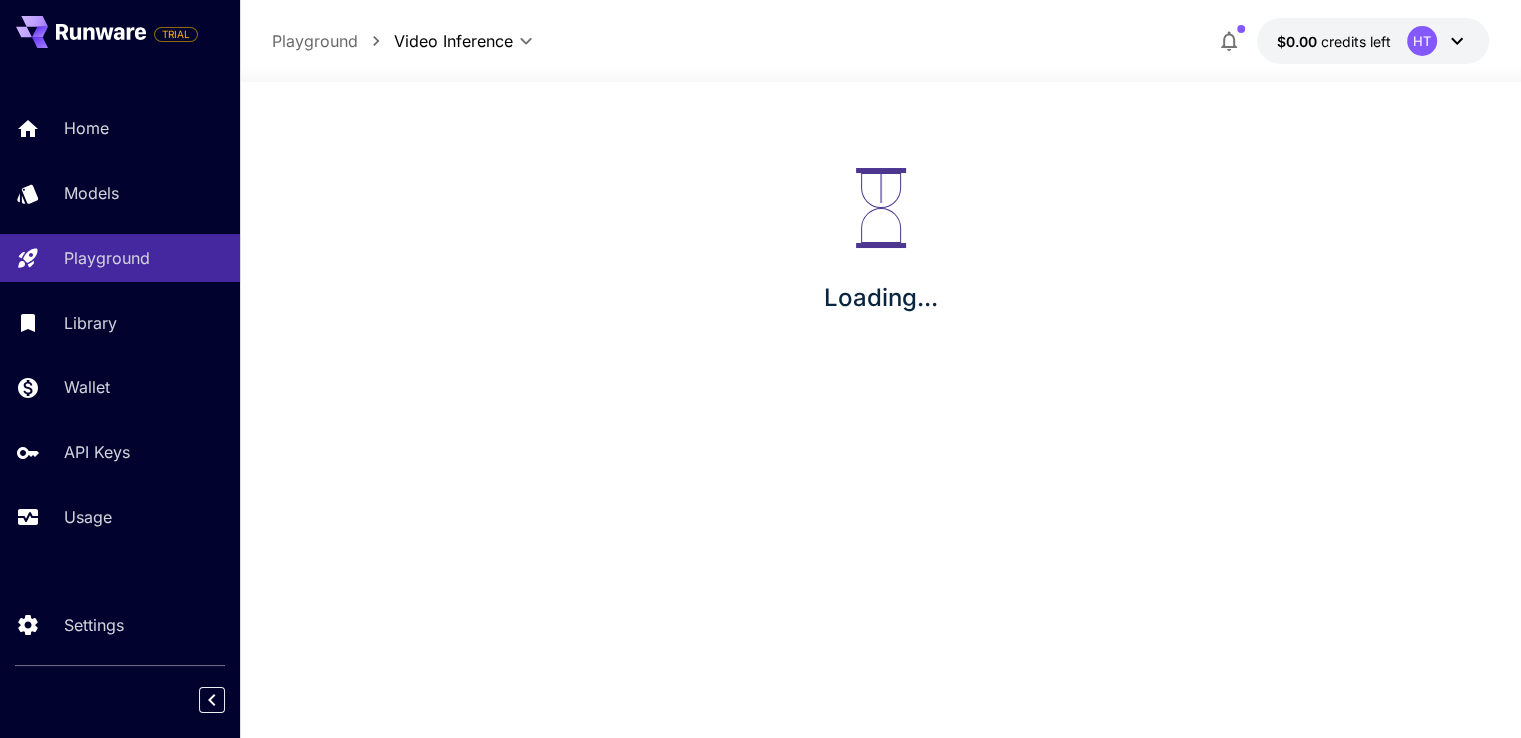 scroll, scrollTop: 0, scrollLeft: 0, axis: both 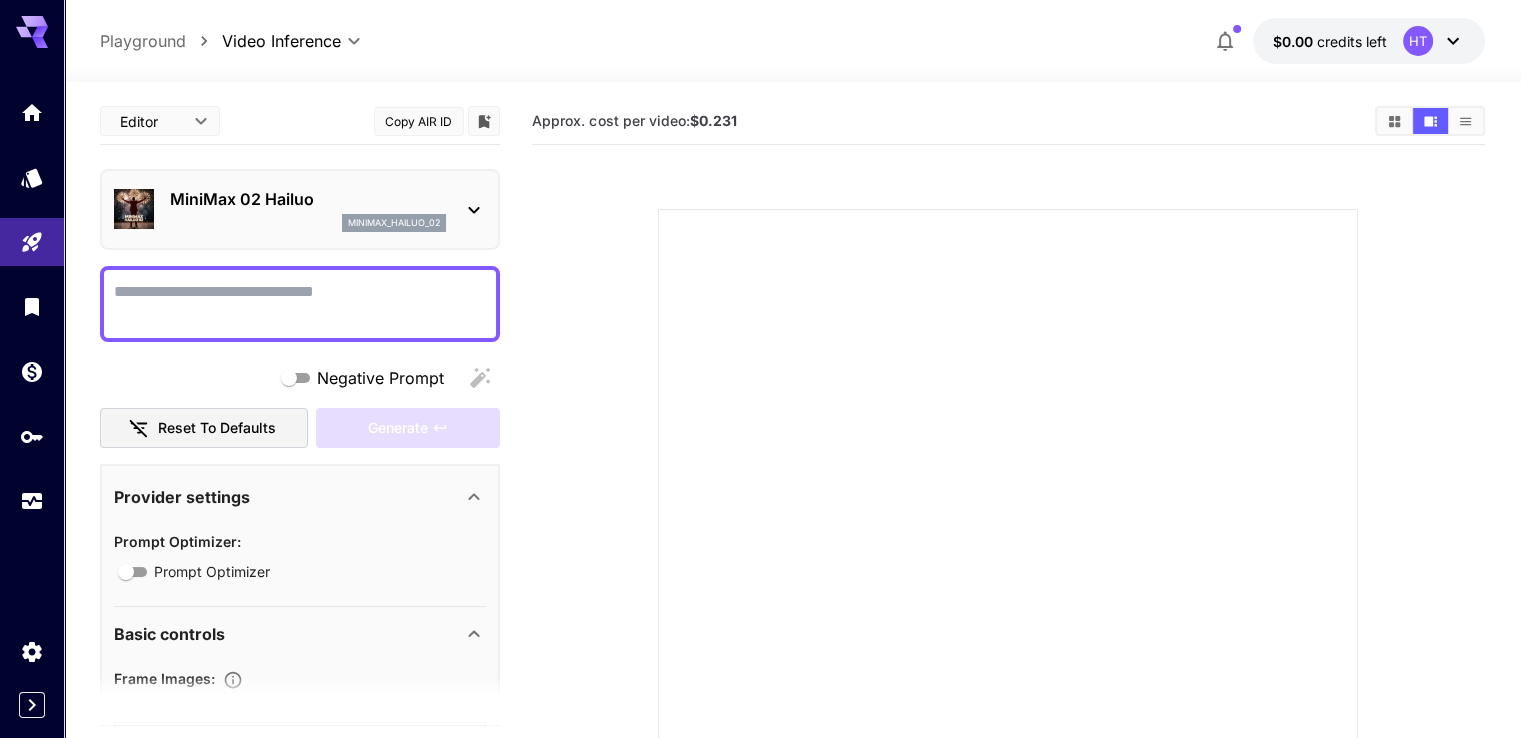 click on "Negative Prompt" at bounding box center [300, 304] 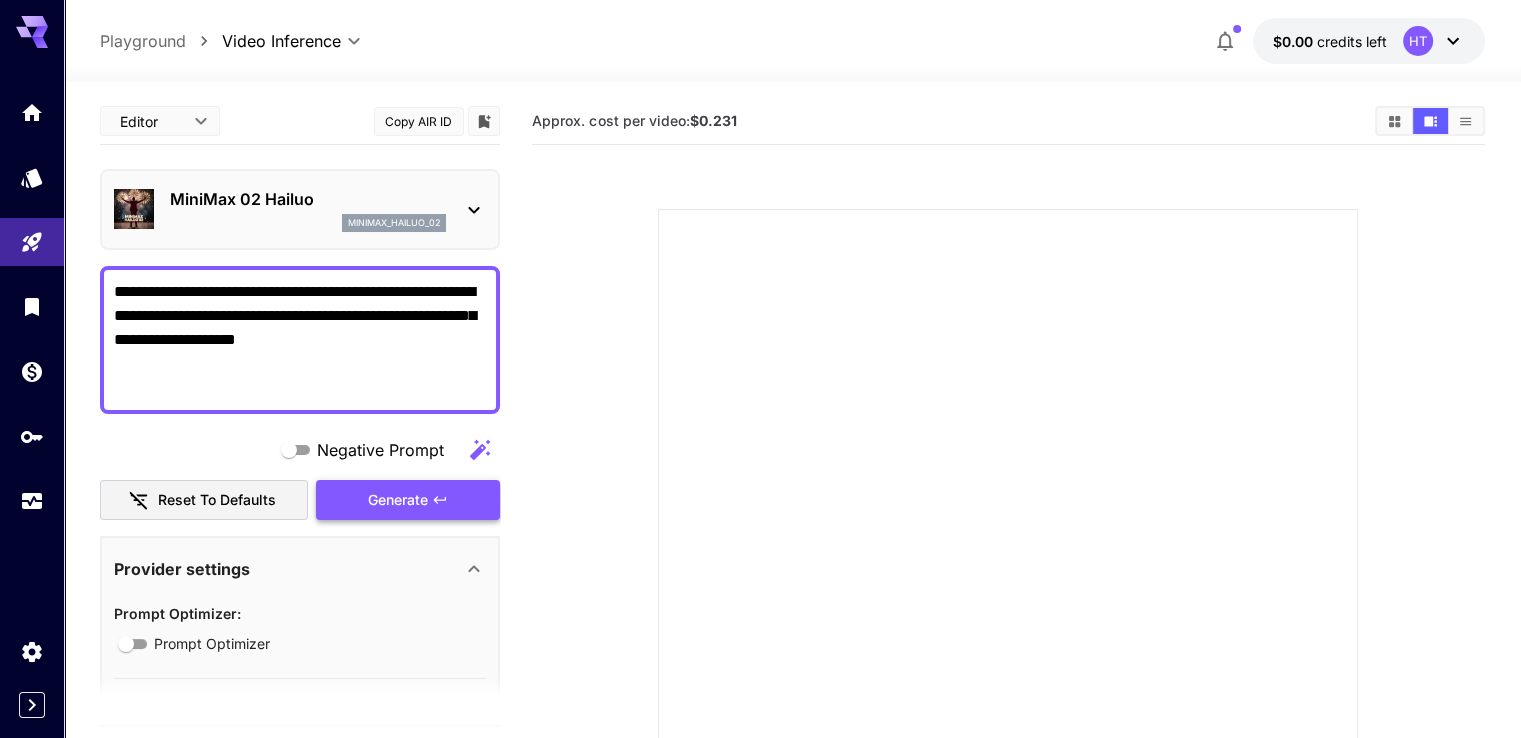 type on "**********" 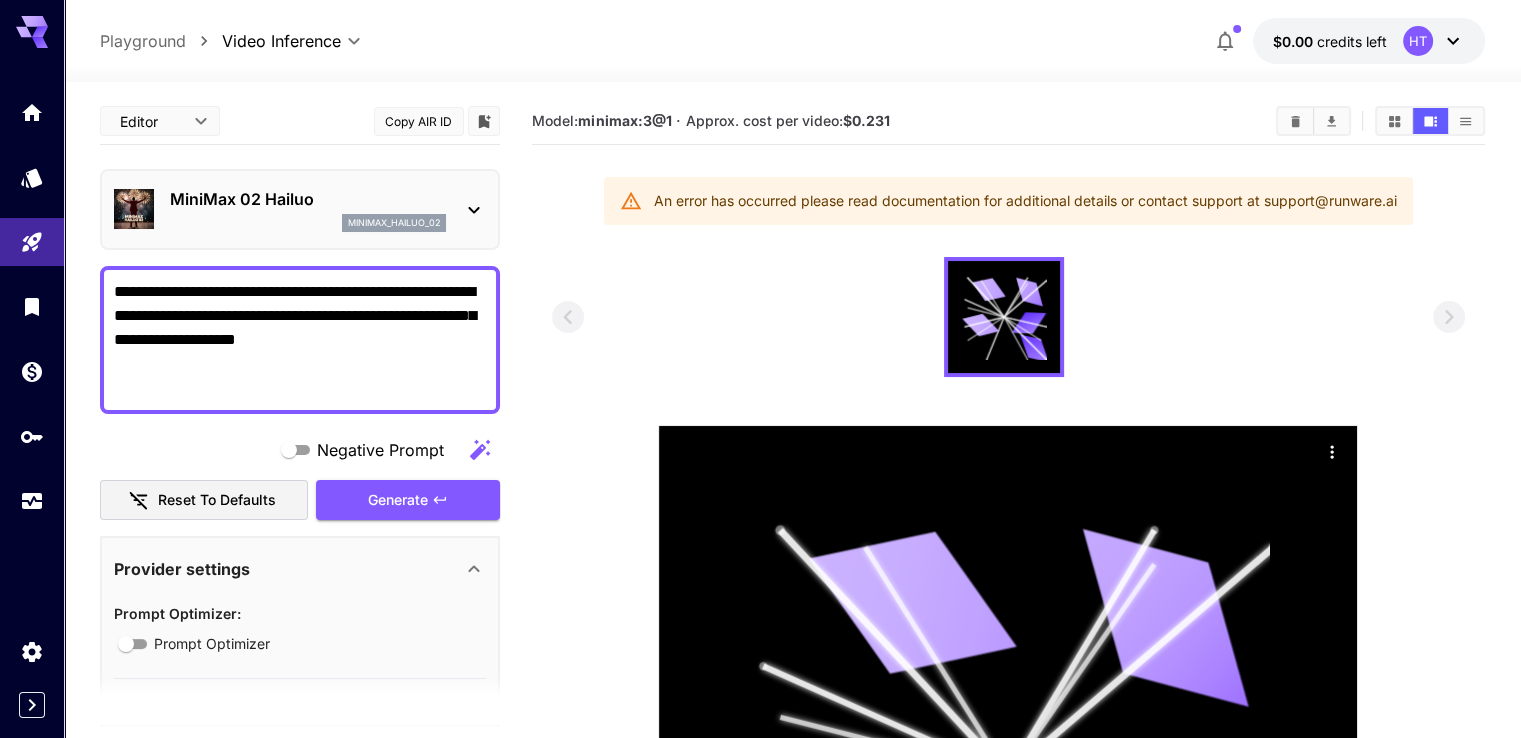 click 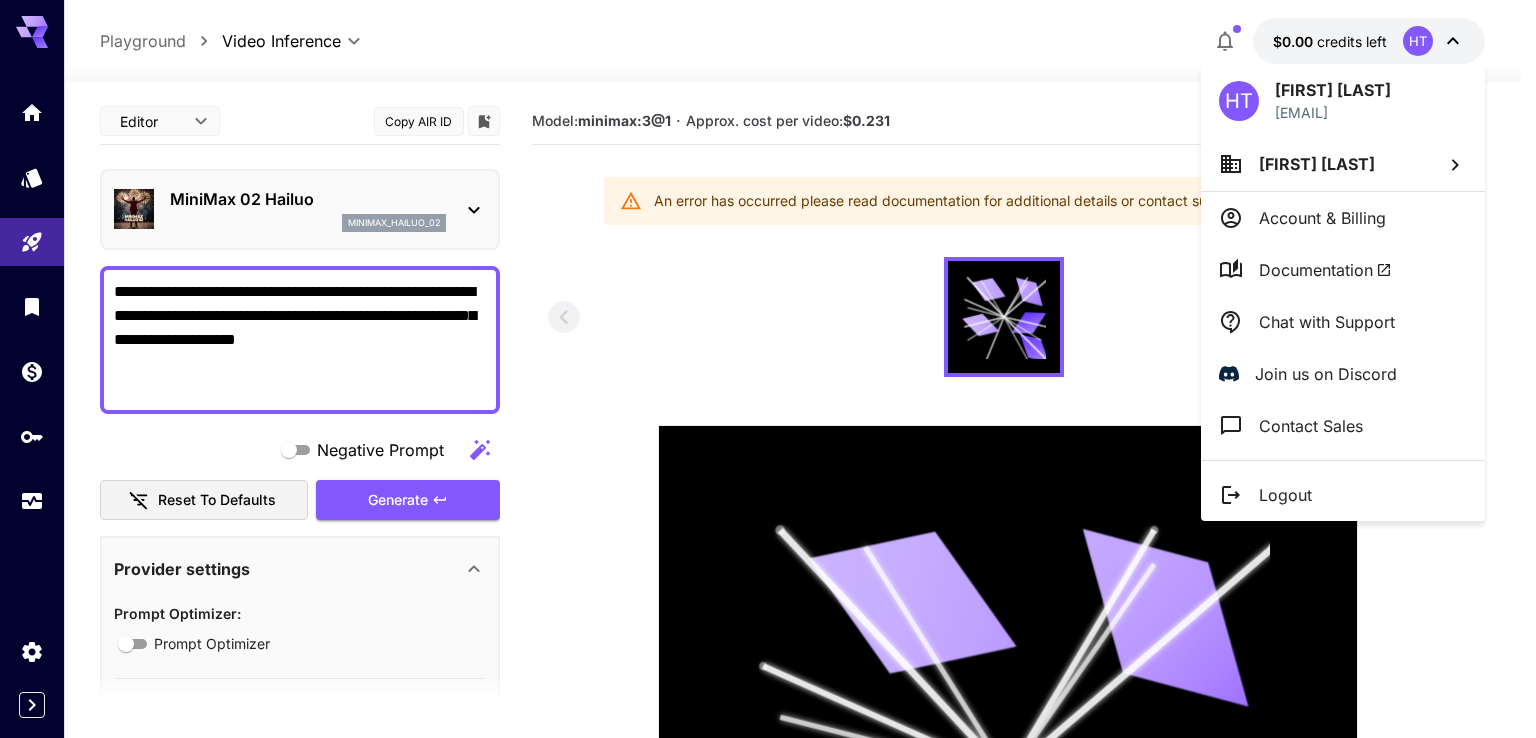 click at bounding box center [768, 369] 